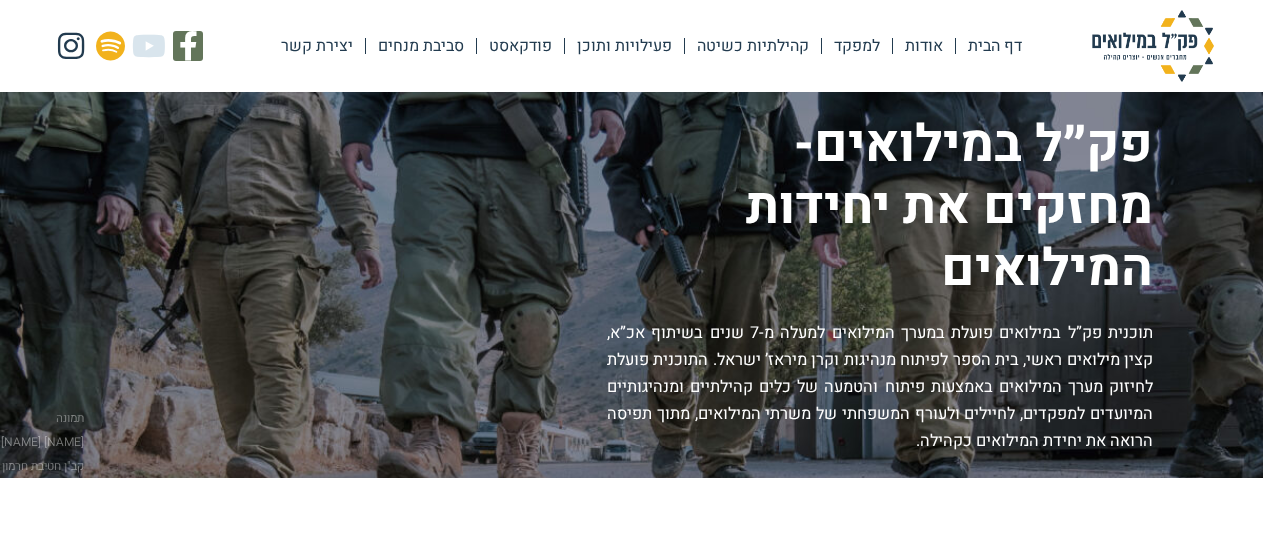 scroll, scrollTop: 0, scrollLeft: 0, axis: both 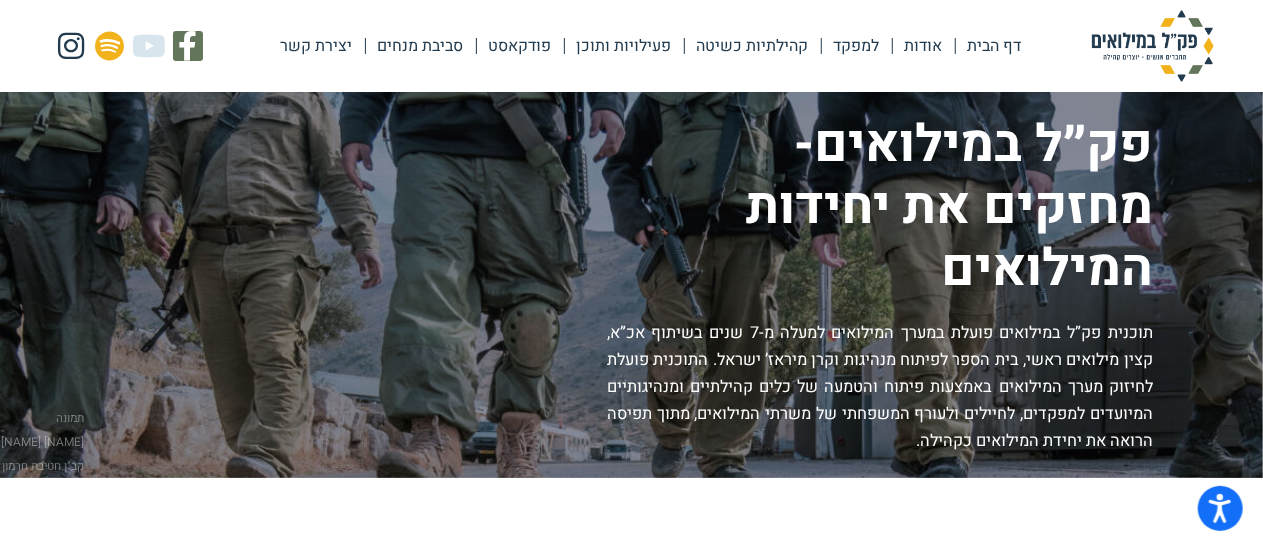 click on "פעילויות ותוכן" 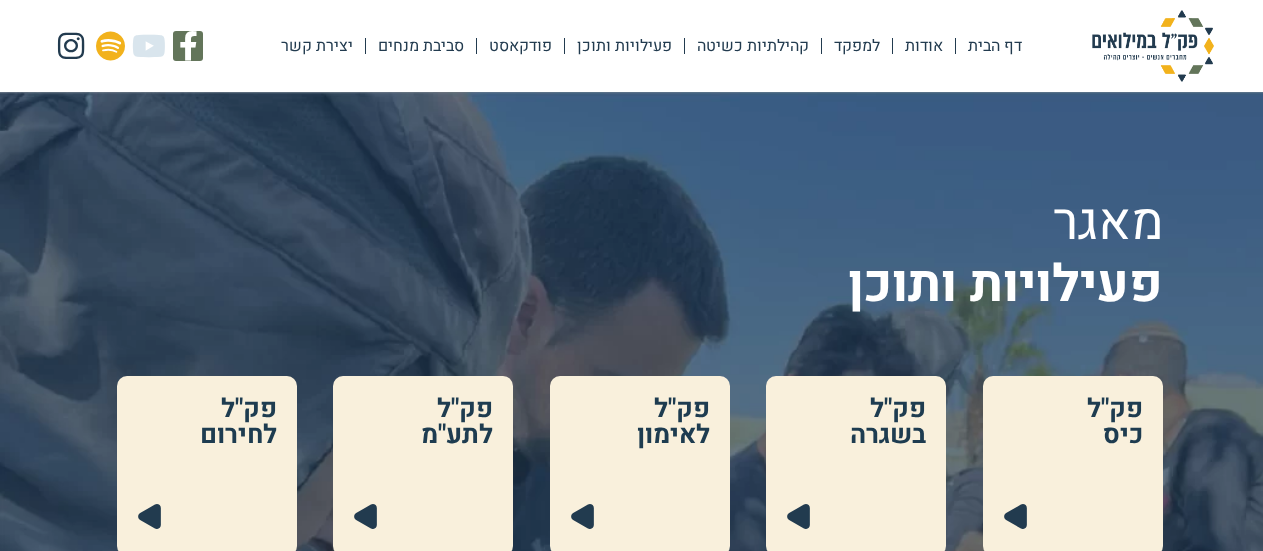 scroll, scrollTop: 0, scrollLeft: 0, axis: both 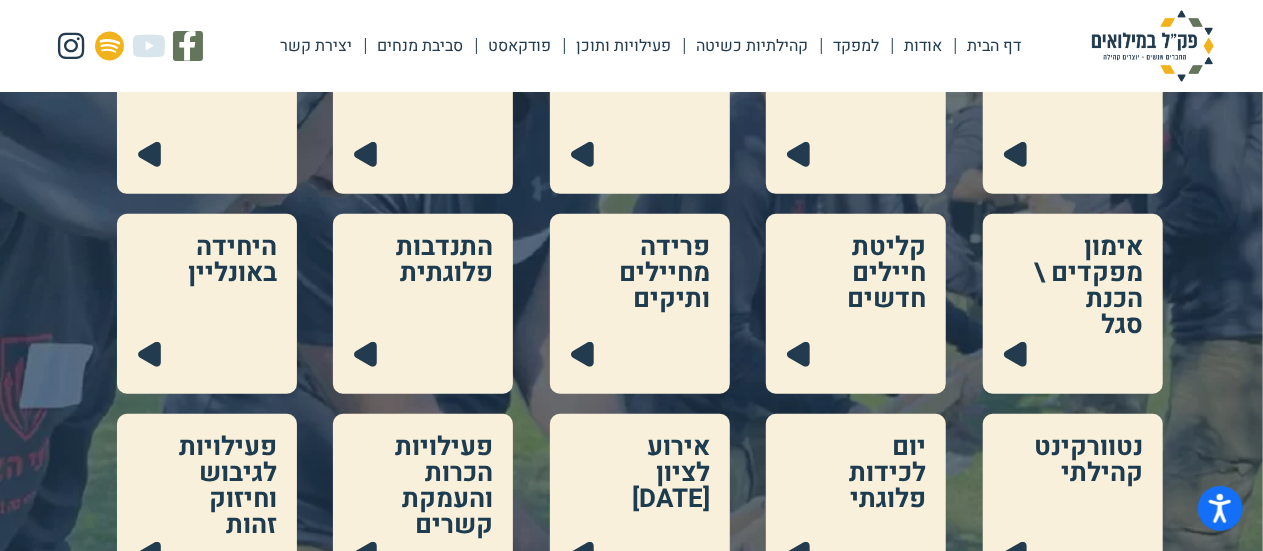 click at bounding box center (856, 504) 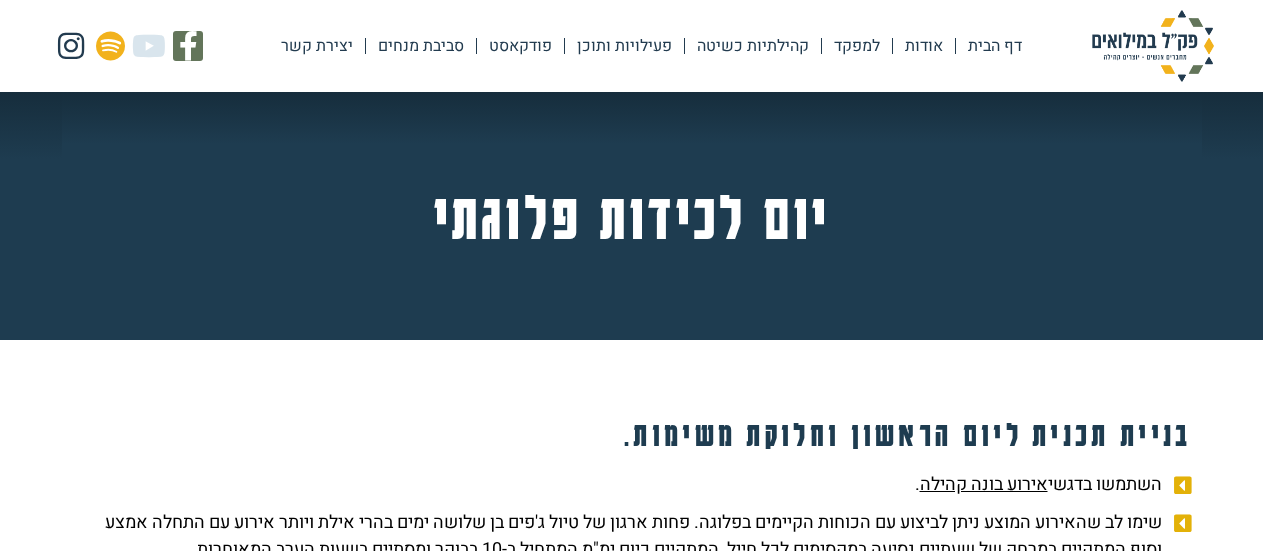 scroll, scrollTop: 0, scrollLeft: 0, axis: both 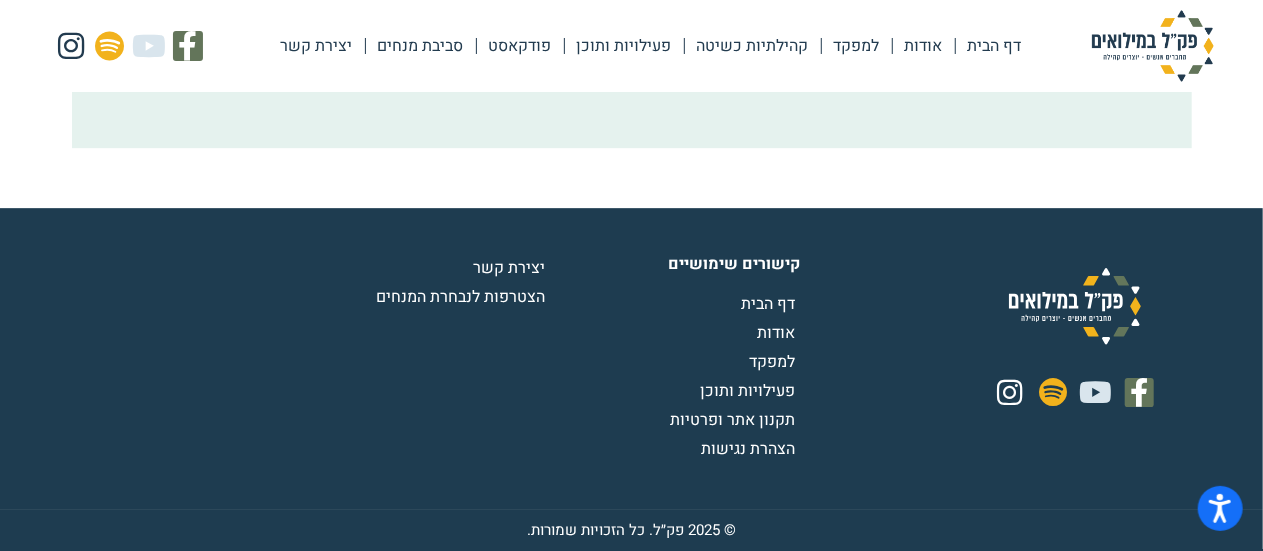 click on "פעילויות ותוכן" 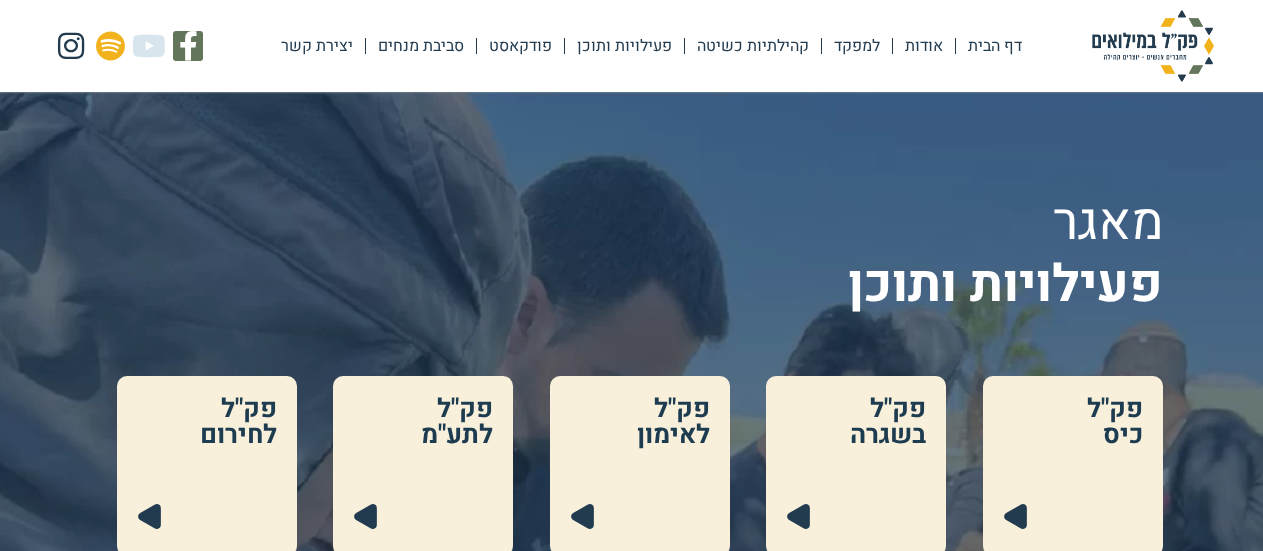 scroll, scrollTop: 0, scrollLeft: 0, axis: both 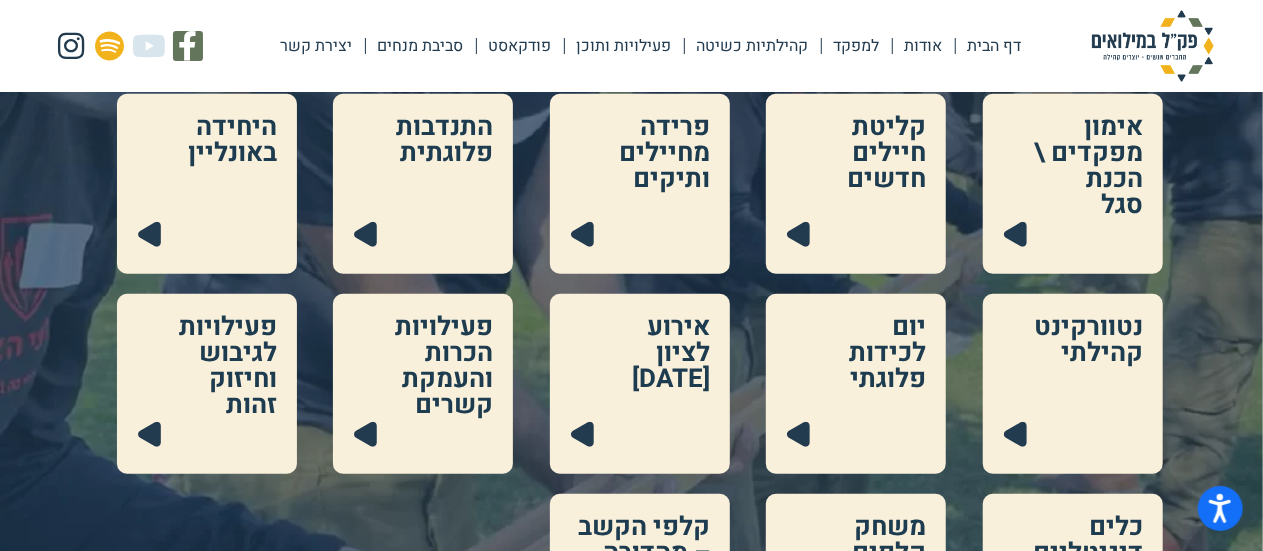 click at bounding box center [856, 584] 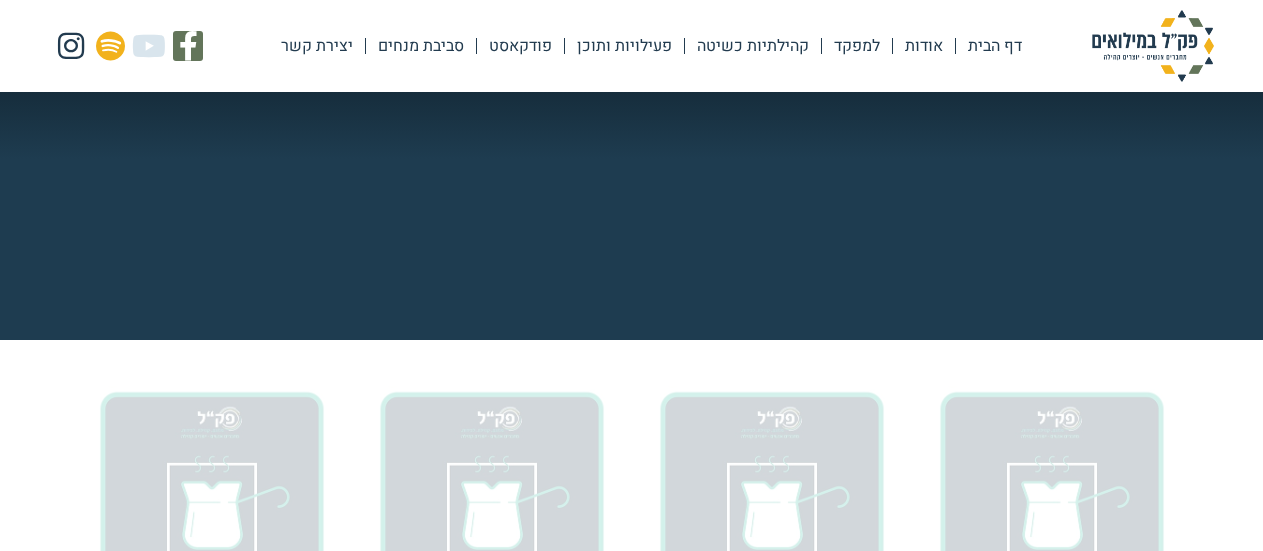 scroll, scrollTop: 0, scrollLeft: 0, axis: both 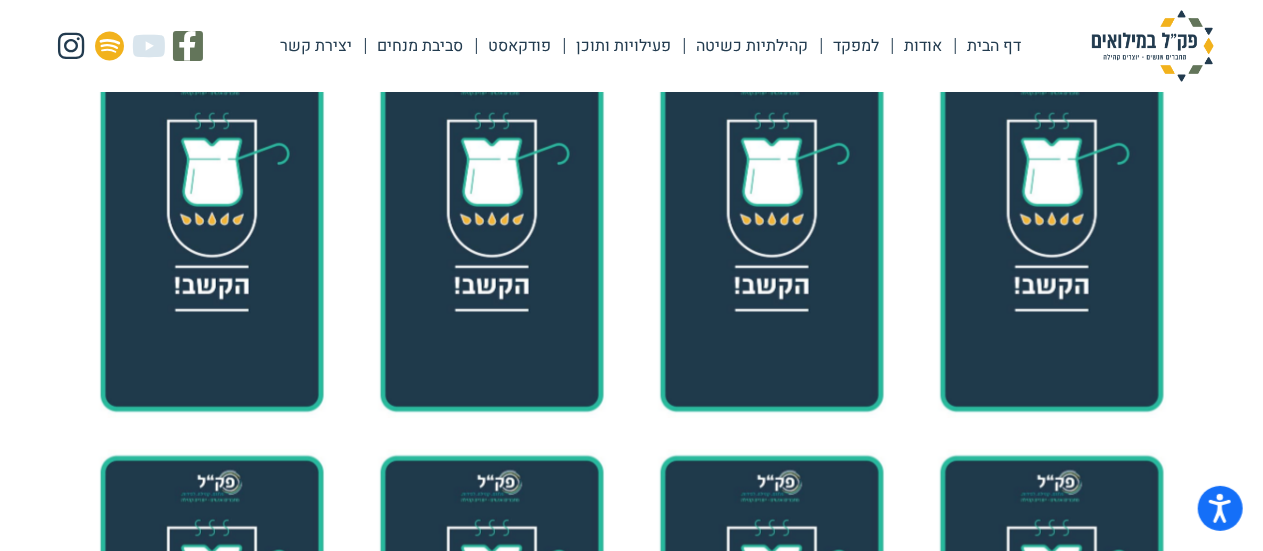 click at bounding box center [1153, 46] 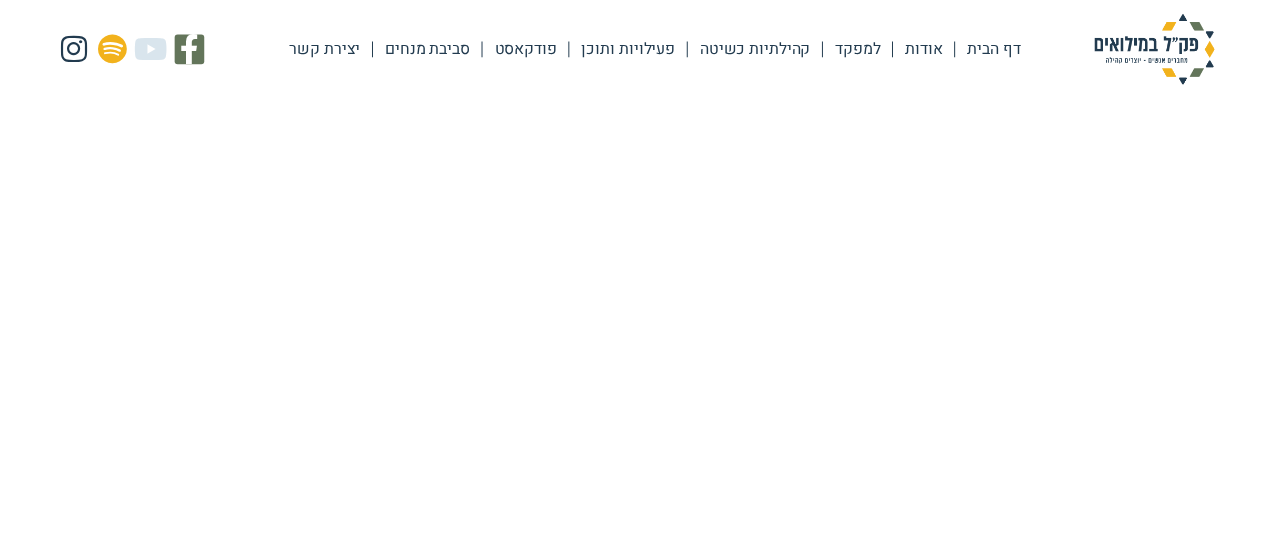 scroll, scrollTop: 0, scrollLeft: 0, axis: both 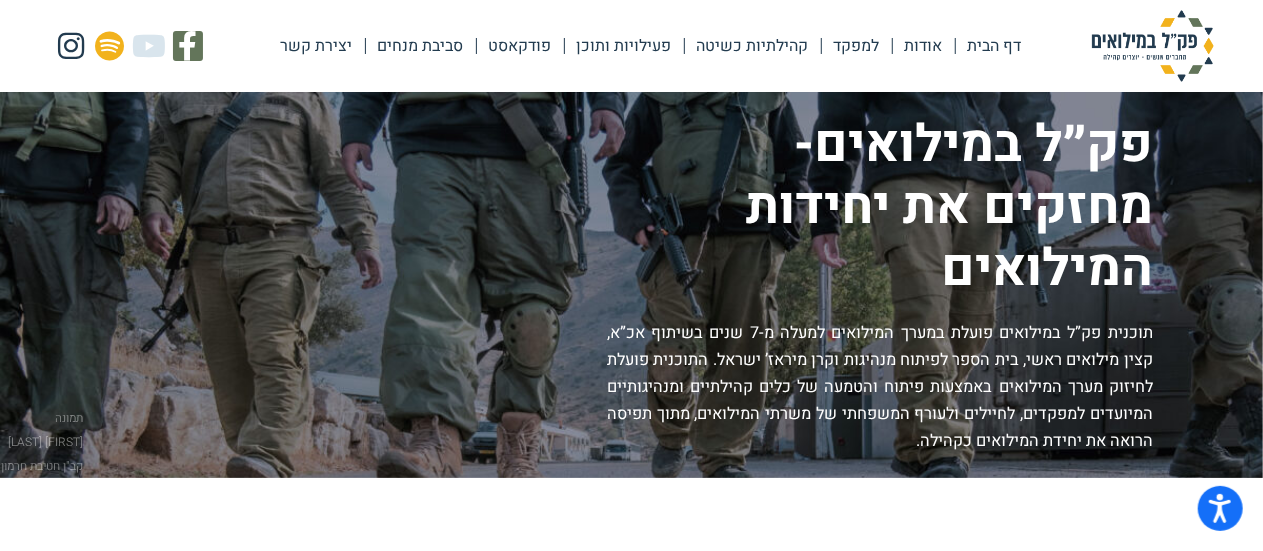 click on "אודות" 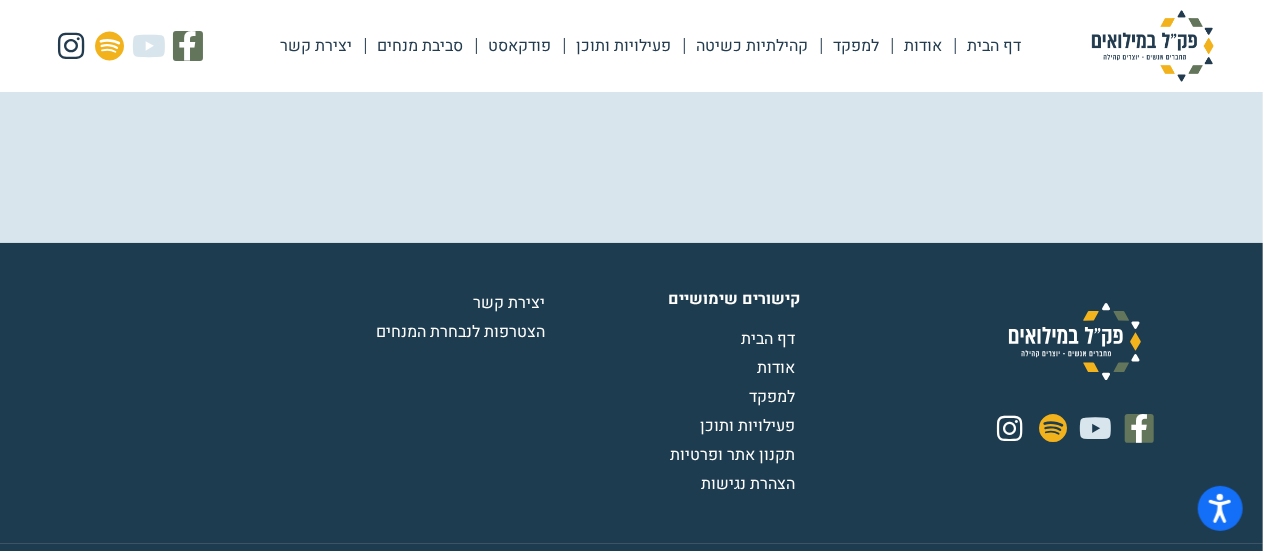 scroll, scrollTop: 3883, scrollLeft: 0, axis: vertical 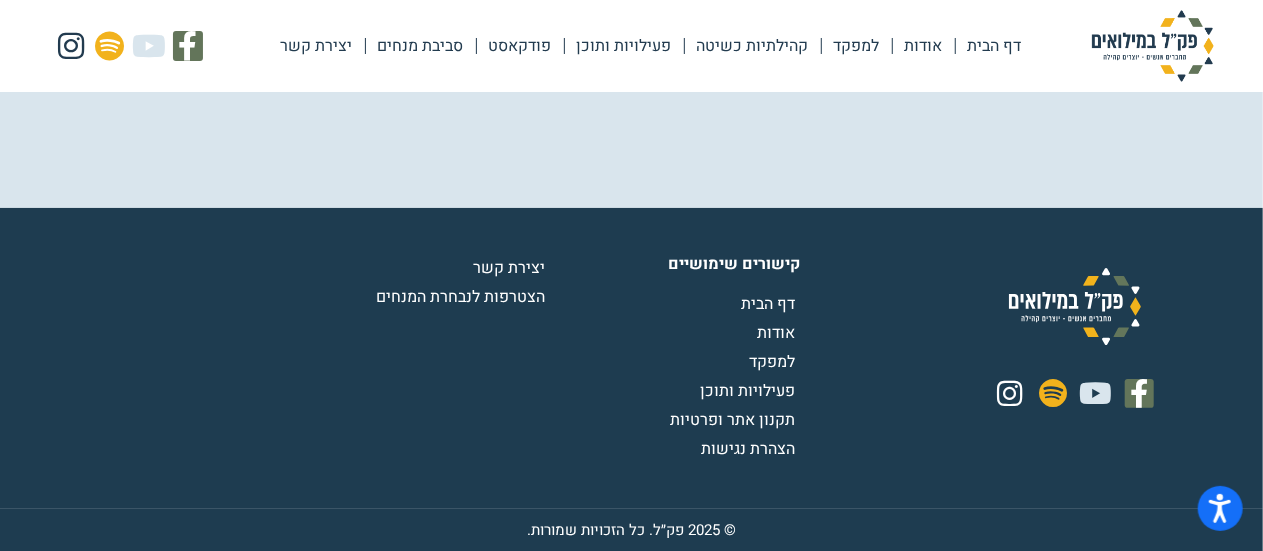 click on "למפקד" at bounding box center [774, 362] 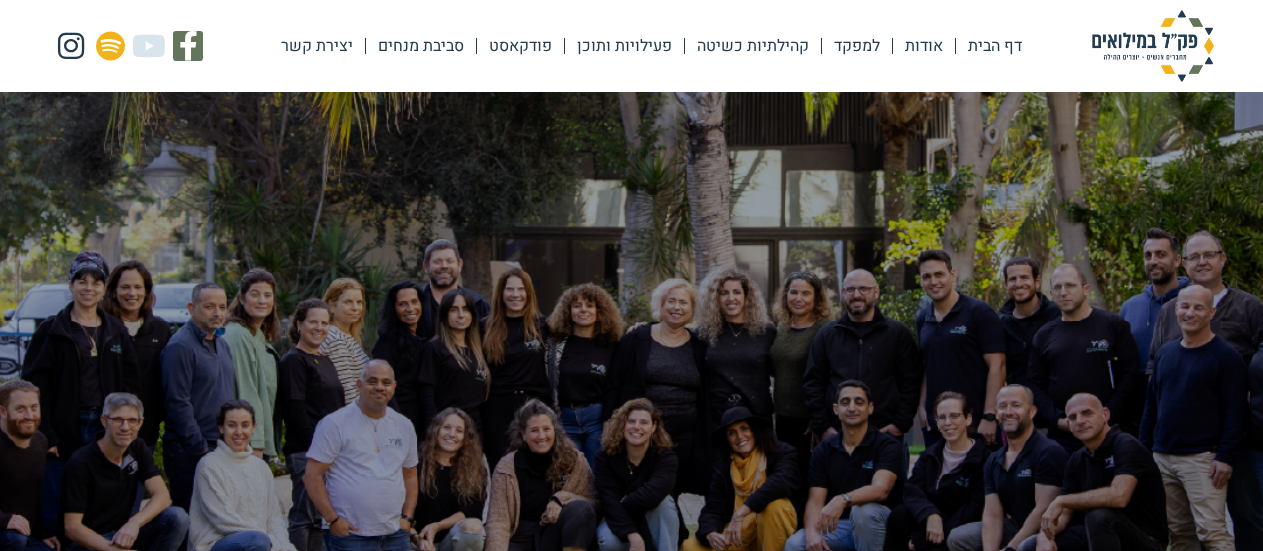 scroll, scrollTop: 3641, scrollLeft: 0, axis: vertical 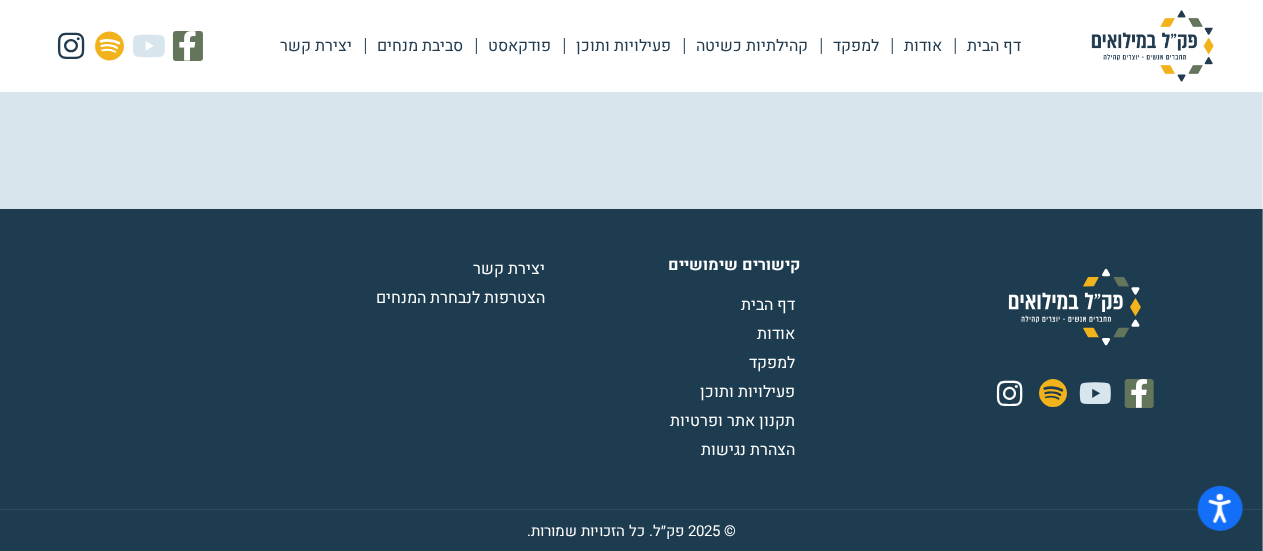 click on "למפקד" 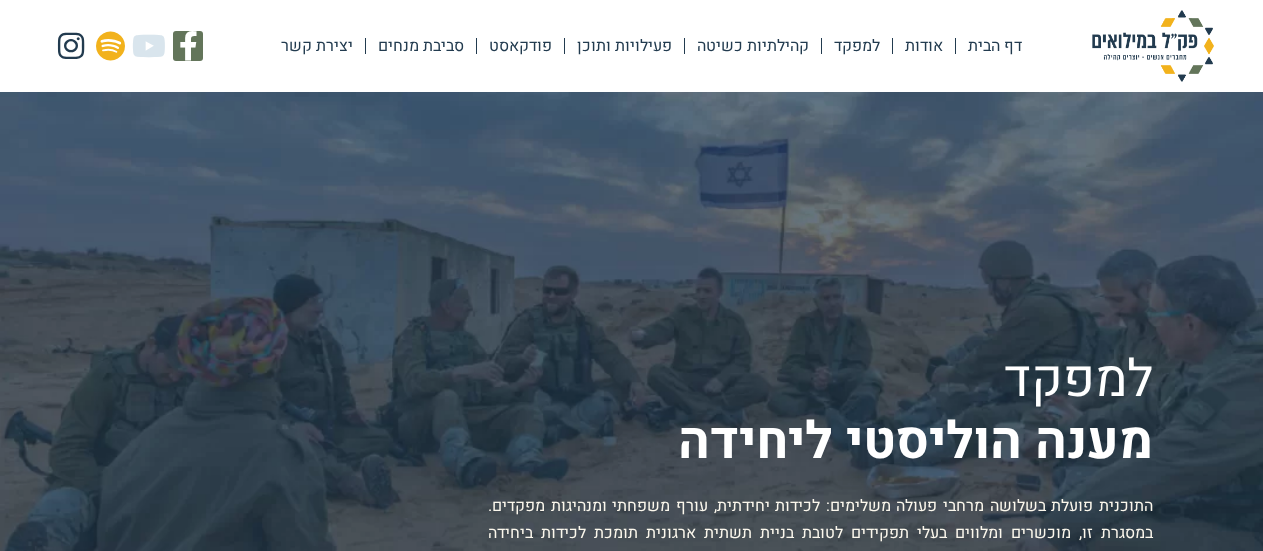 scroll, scrollTop: 0, scrollLeft: 0, axis: both 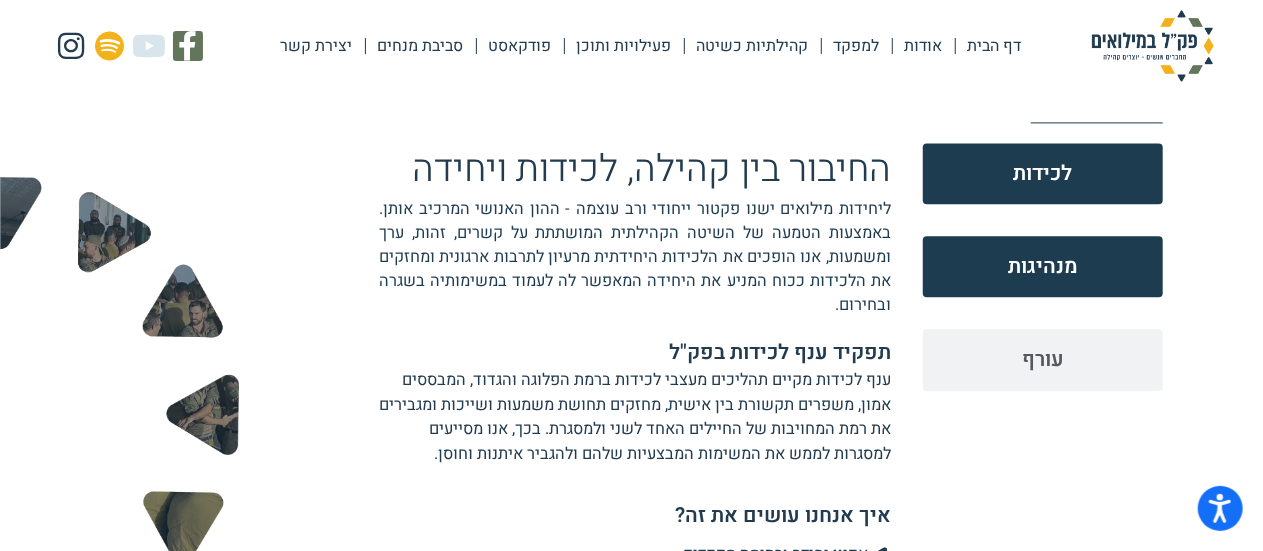 click on "מנהיגות" at bounding box center [1043, 266] 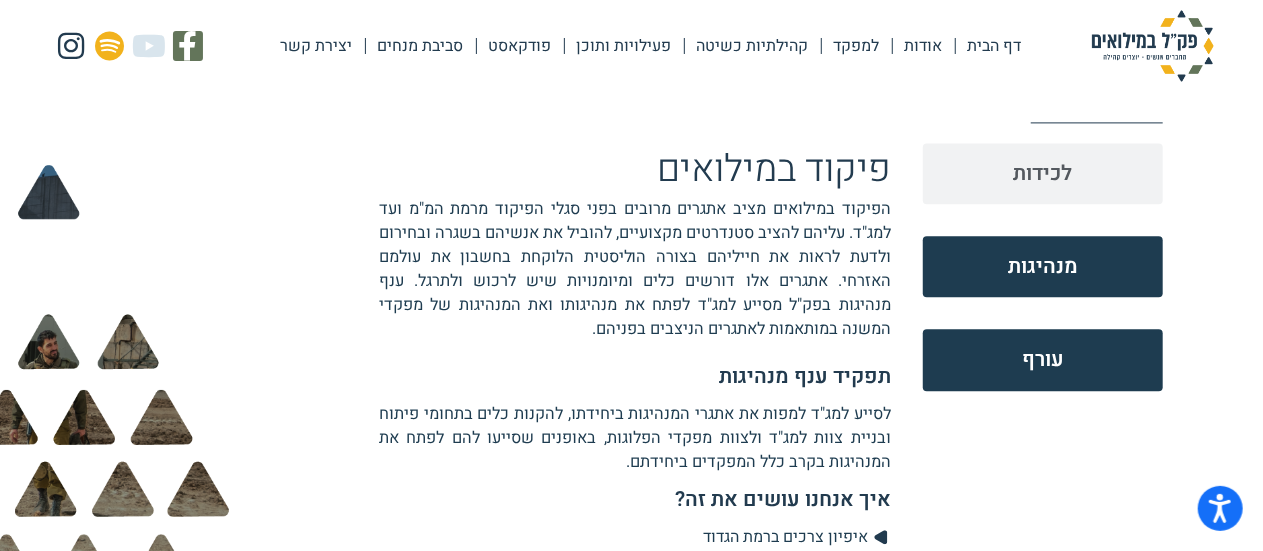 click on "עורף" at bounding box center (1043, 359) 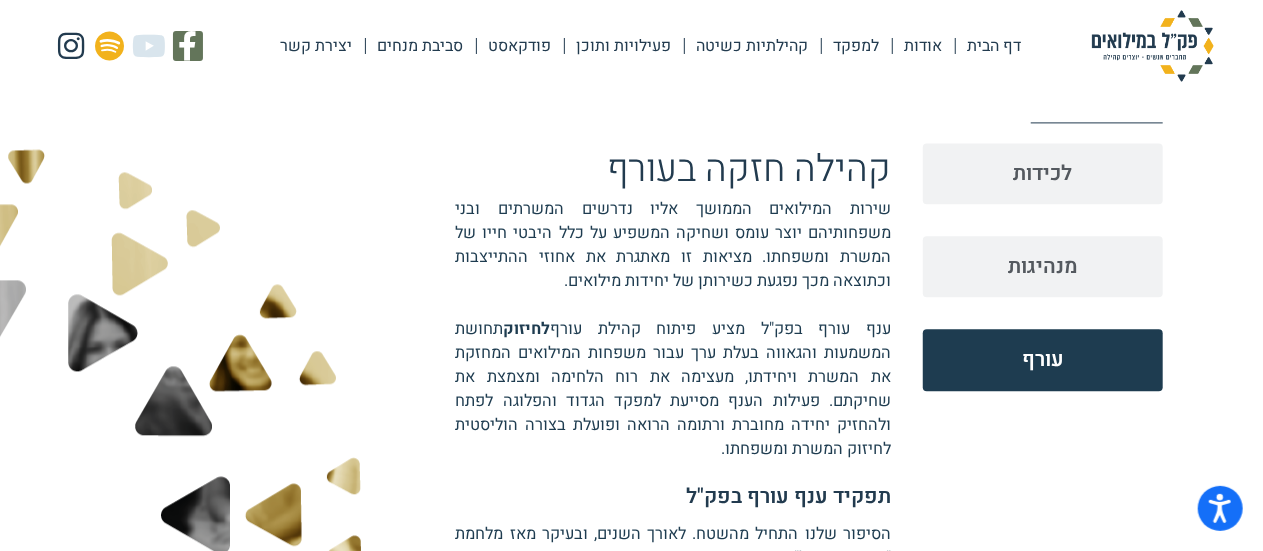 scroll, scrollTop: 2654, scrollLeft: 0, axis: vertical 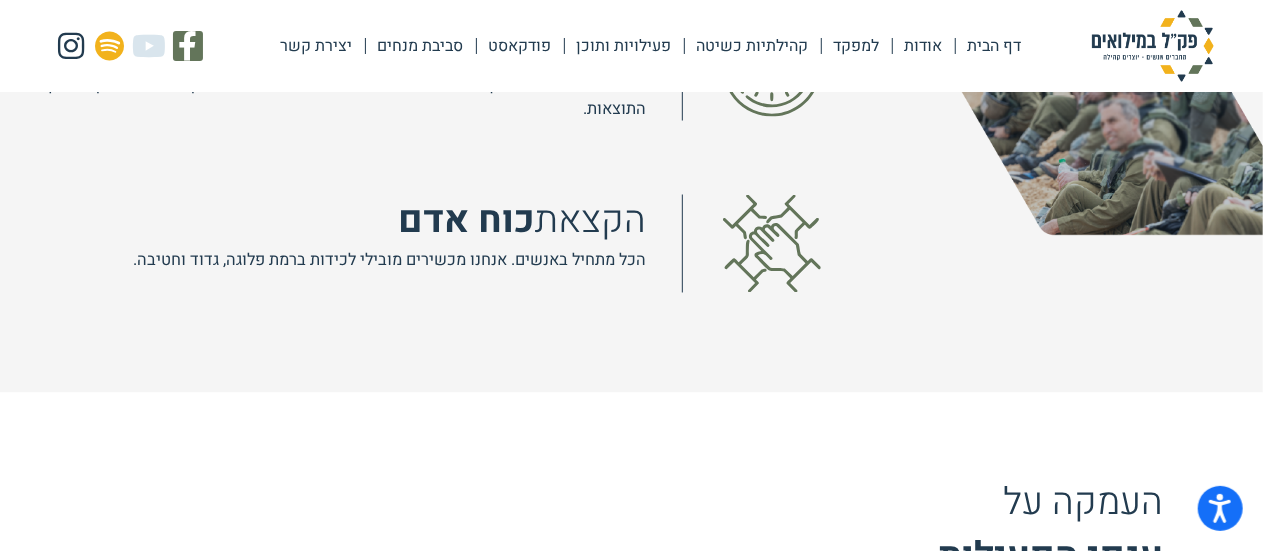 click on "קהילתיות כשיטה" 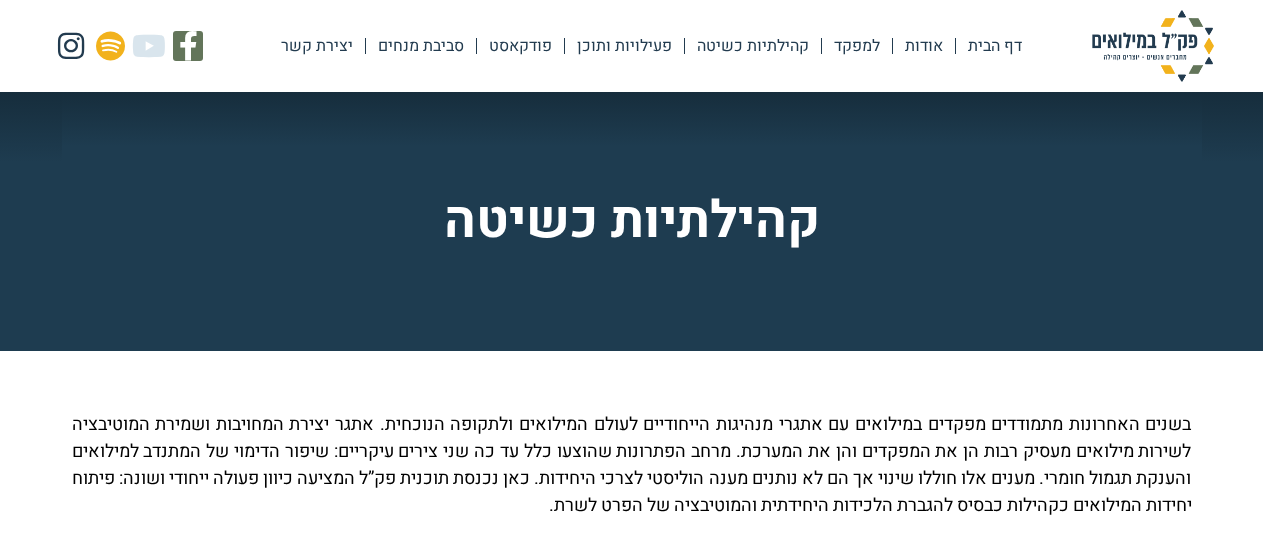 scroll, scrollTop: 0, scrollLeft: 0, axis: both 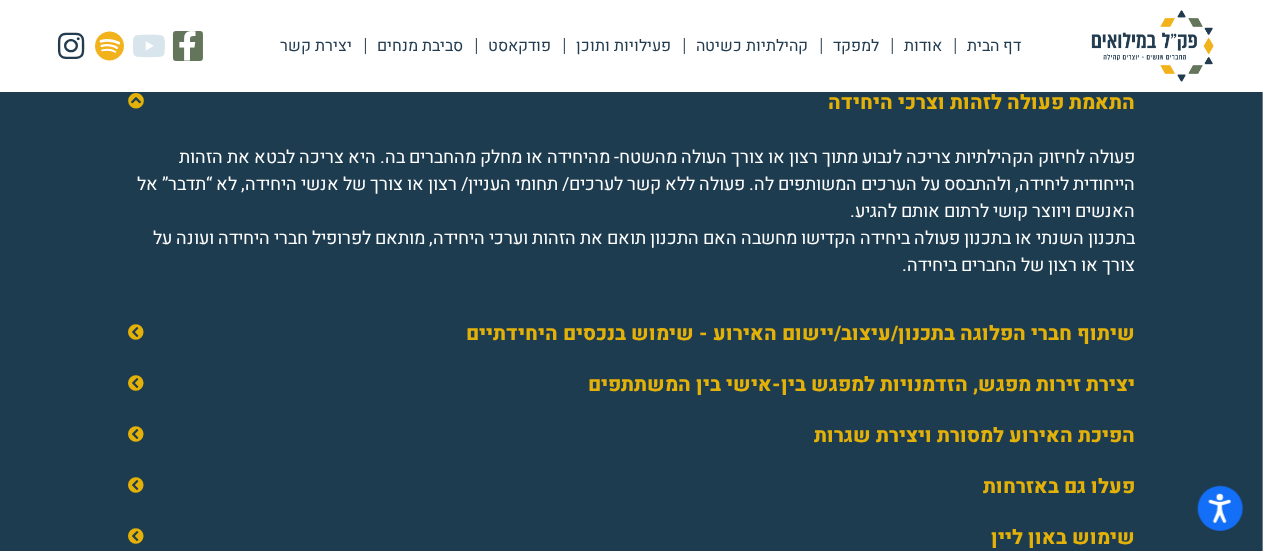 click on "פעלו גם באזרחות" at bounding box center (1059, 486) 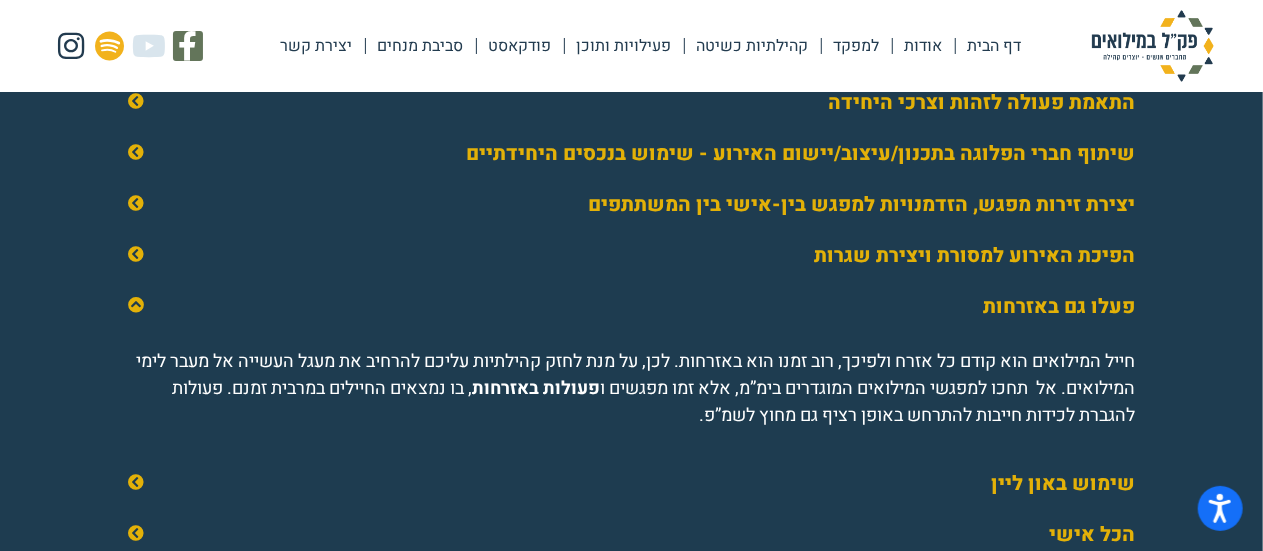 scroll, scrollTop: 3317, scrollLeft: 0, axis: vertical 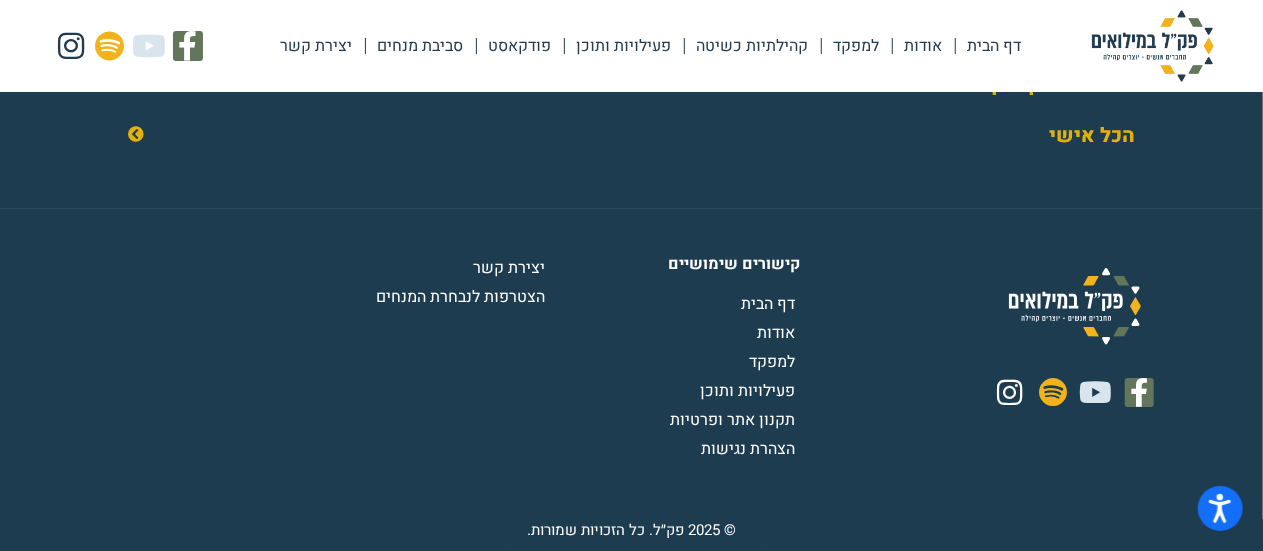 click on "פעילויות ותוכן" 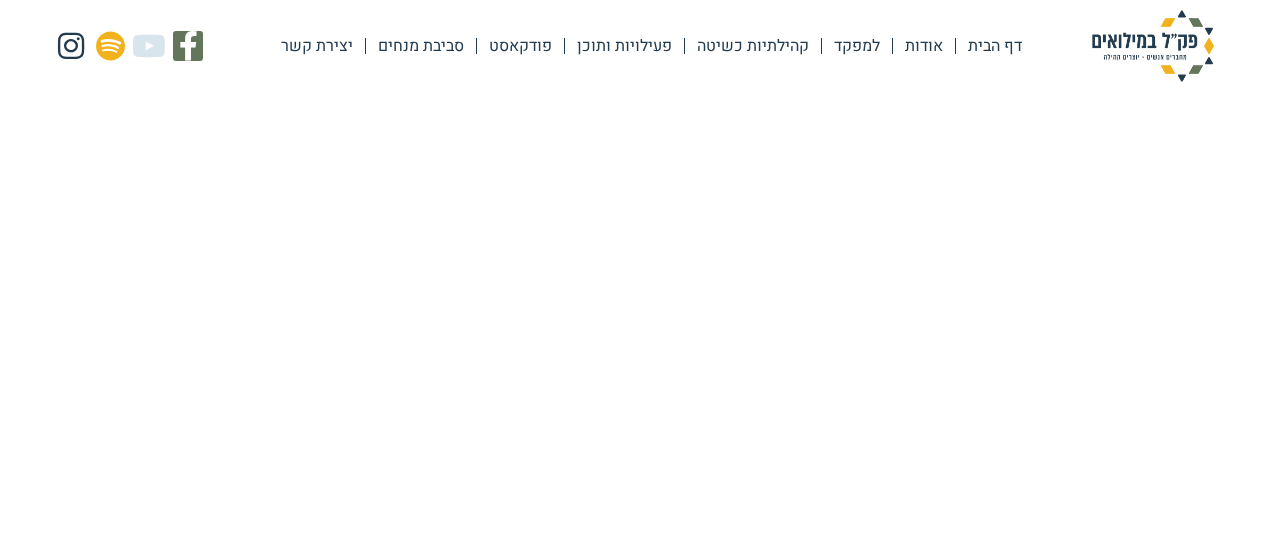 scroll, scrollTop: 0, scrollLeft: 0, axis: both 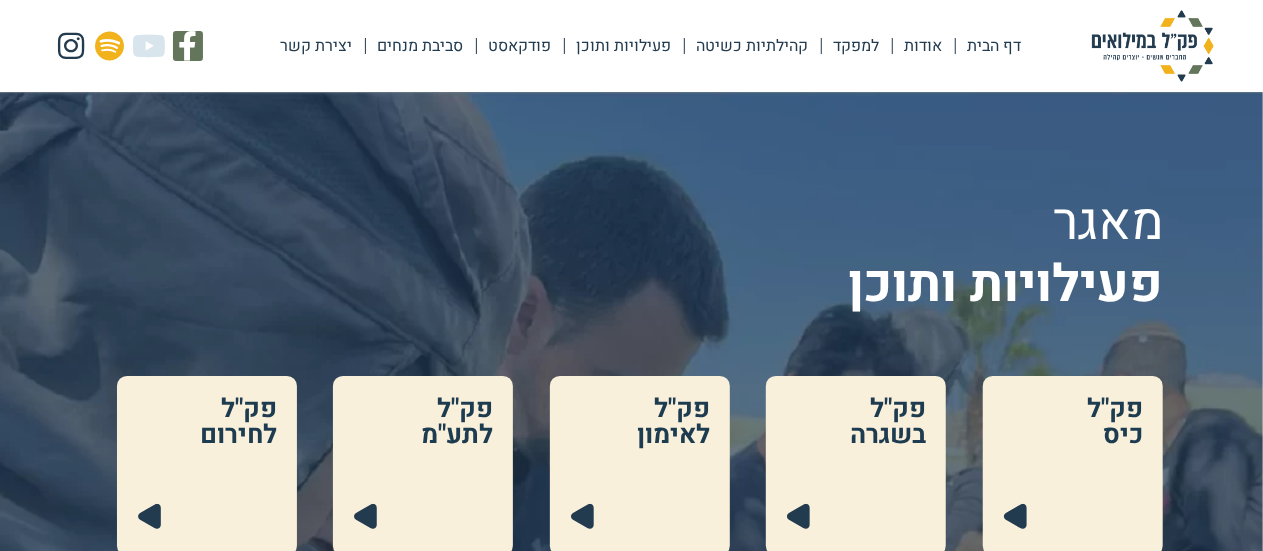 click on "פודקאסט" 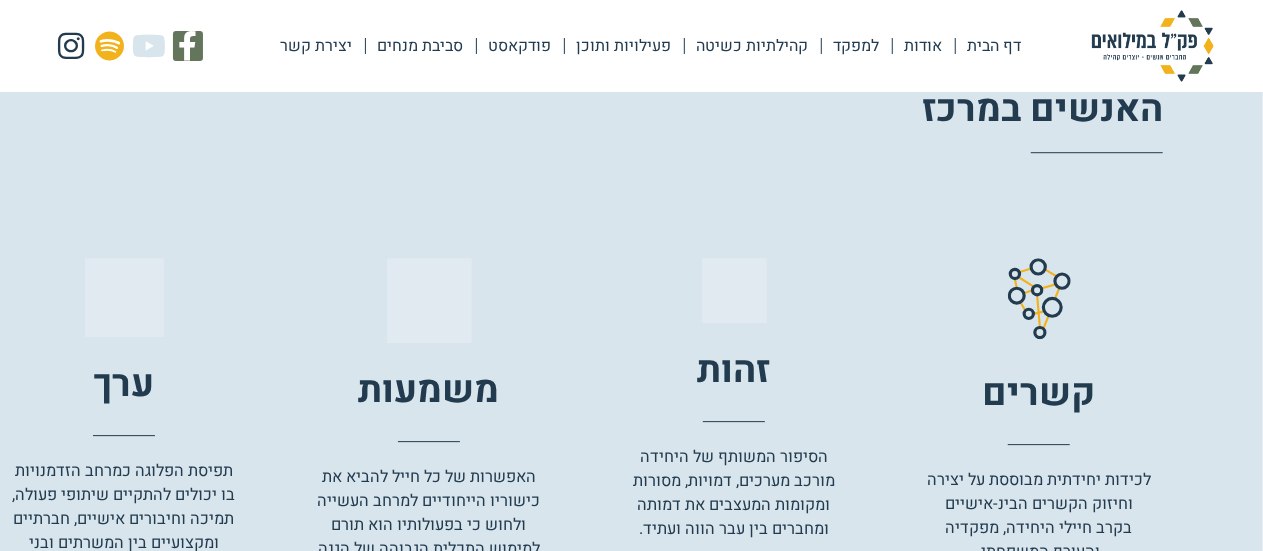 scroll, scrollTop: 3728, scrollLeft: 0, axis: vertical 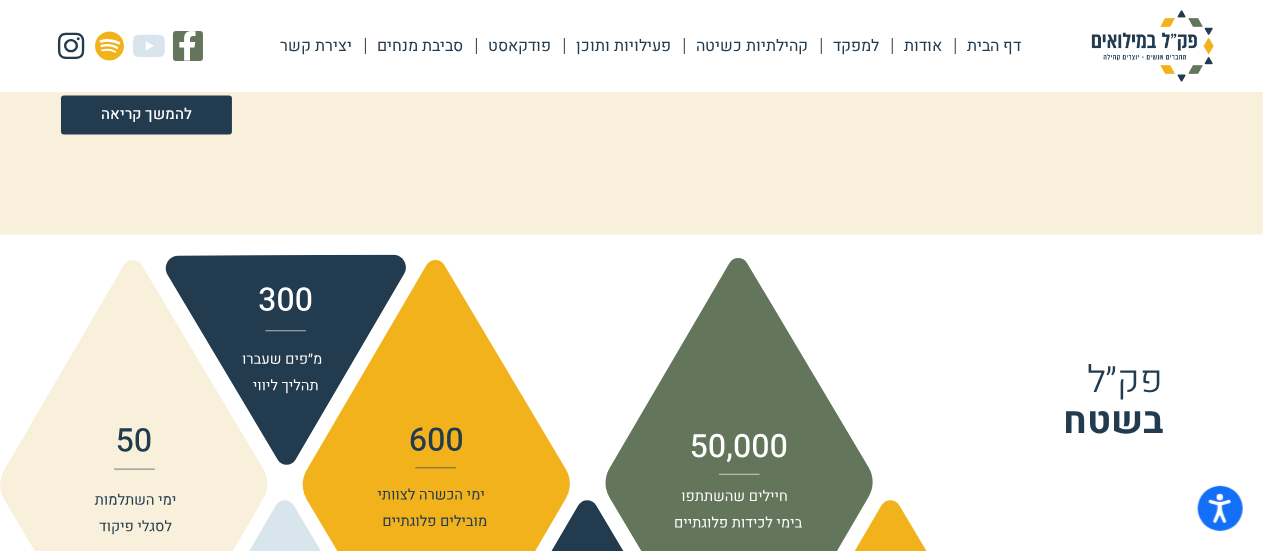 click on "פעילויות ותוכן" 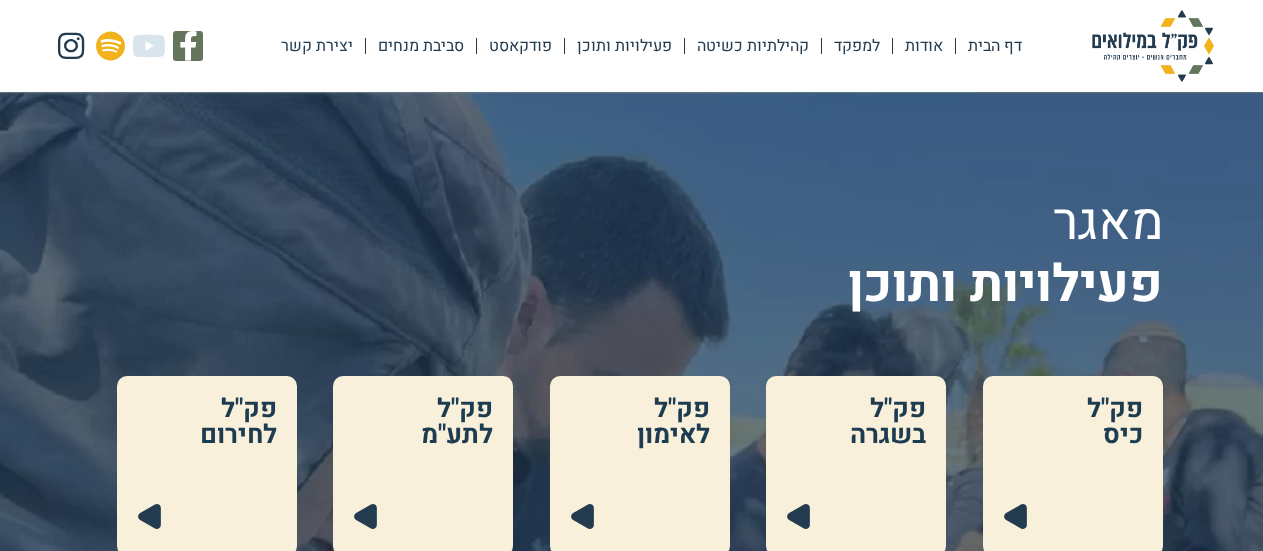 scroll, scrollTop: 0, scrollLeft: 0, axis: both 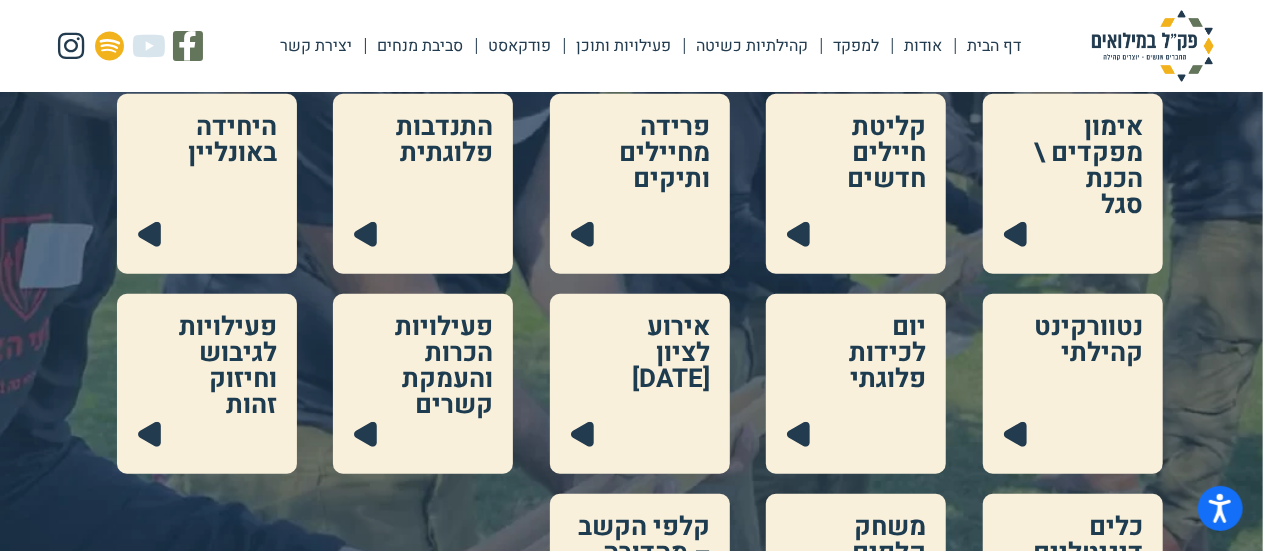 click at bounding box center [207, 384] 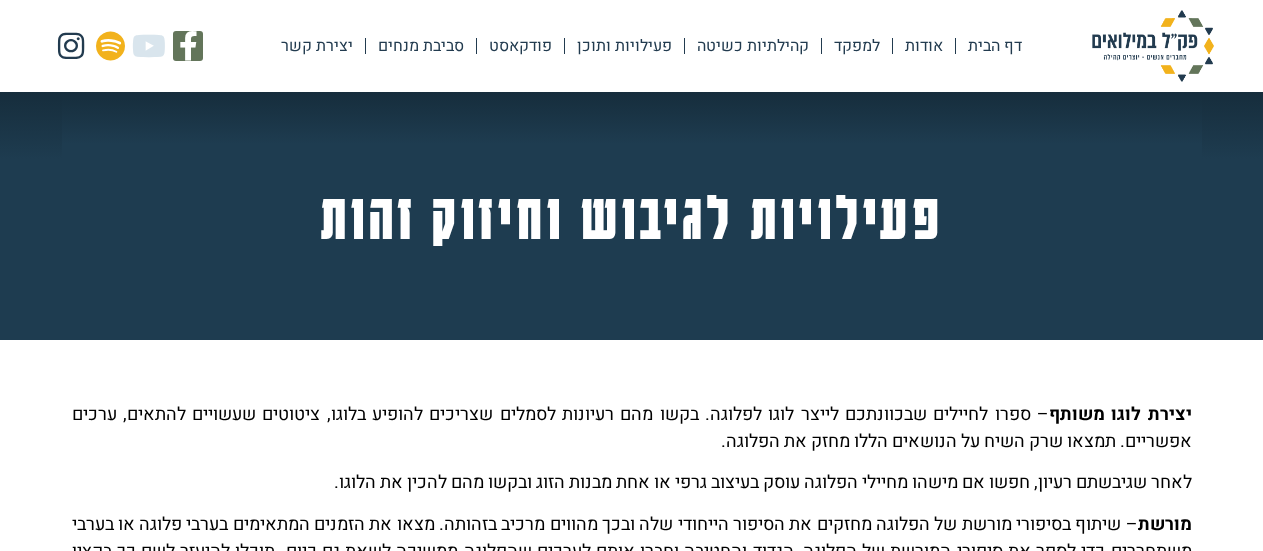 scroll, scrollTop: 0, scrollLeft: 0, axis: both 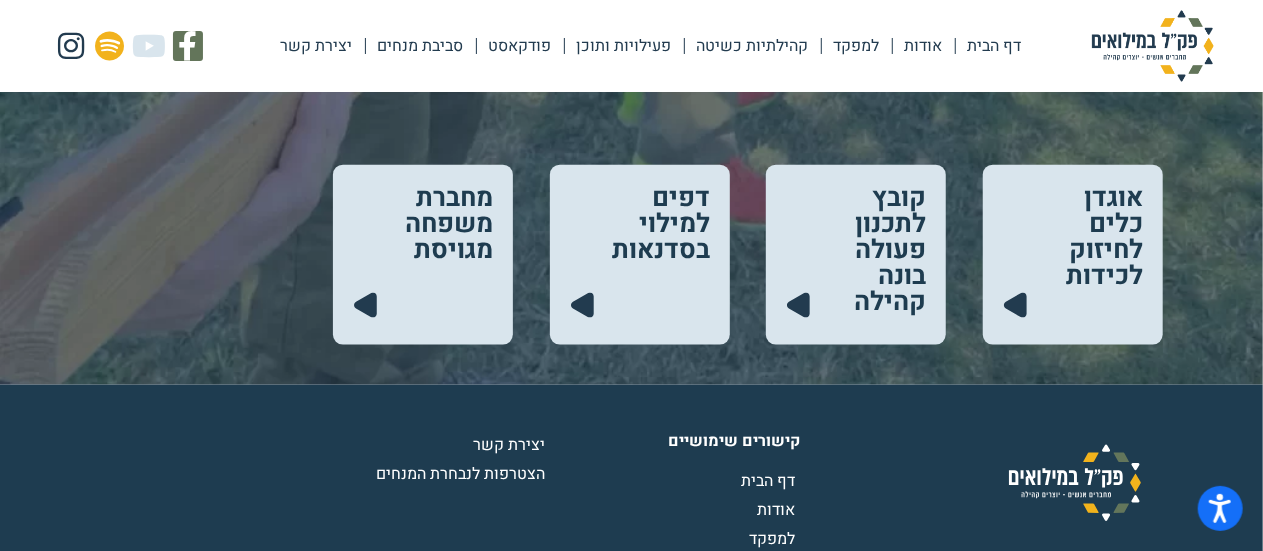 click at bounding box center (1073, 255) 